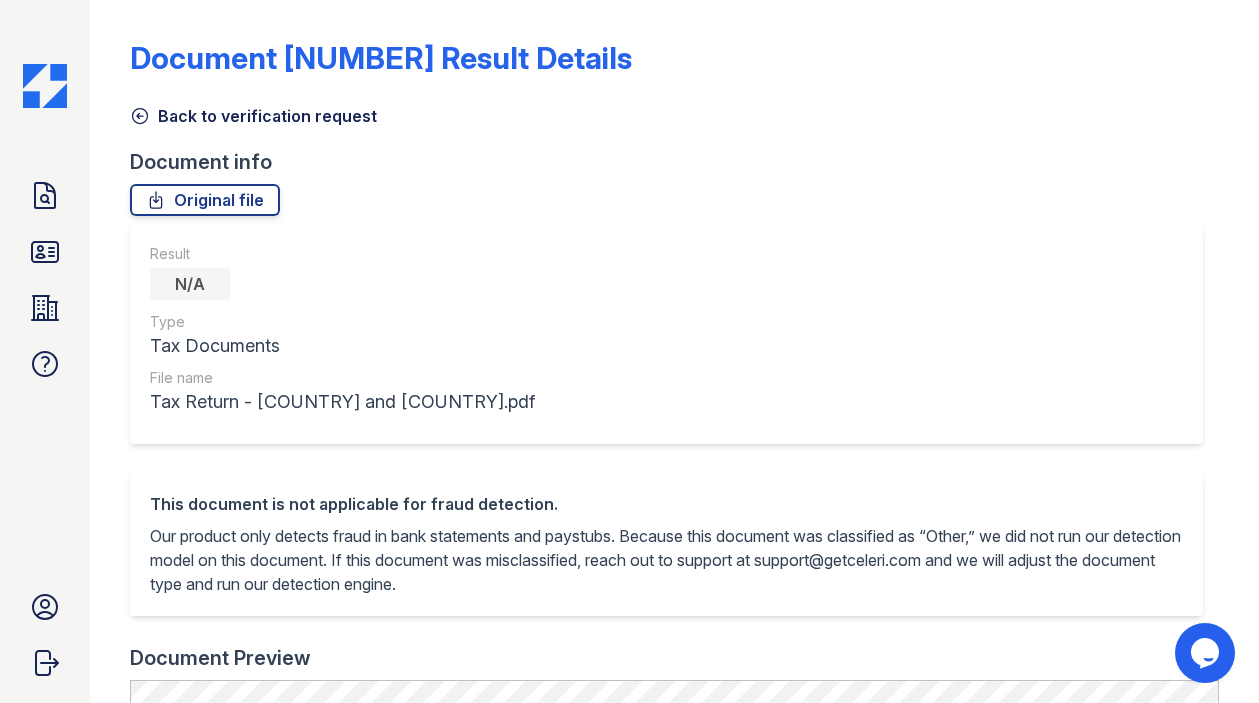 scroll, scrollTop: 0, scrollLeft: 0, axis: both 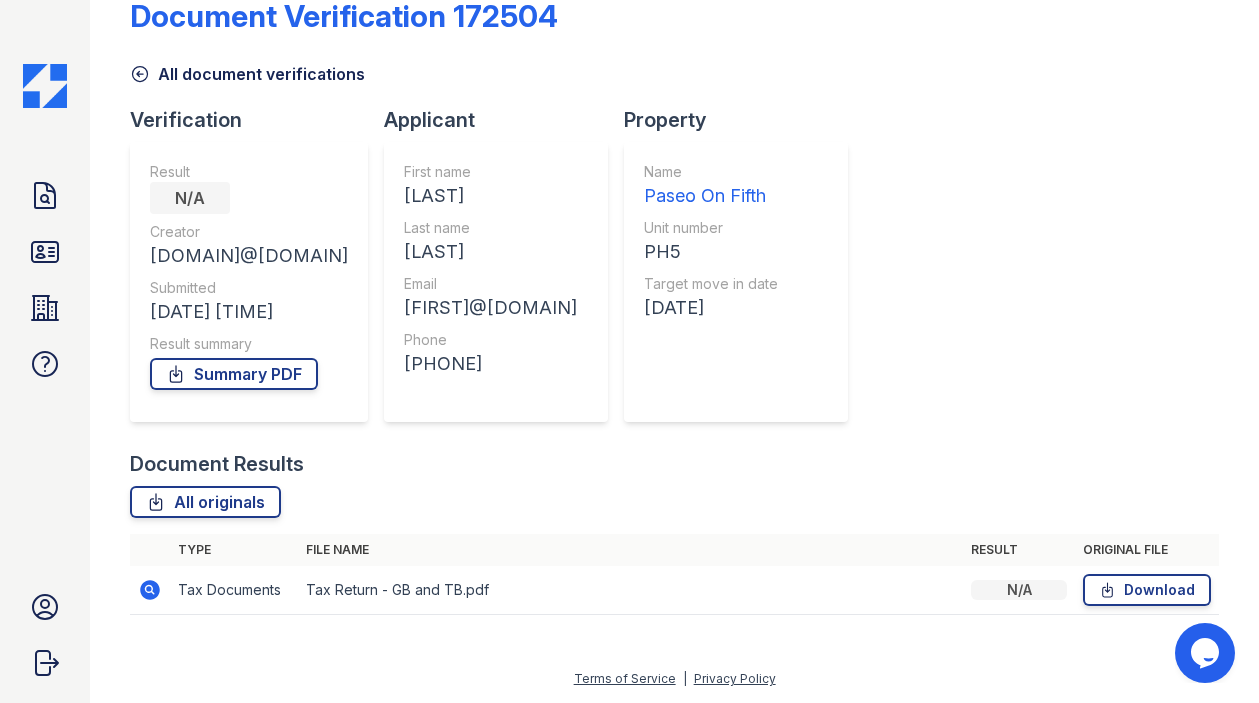 click 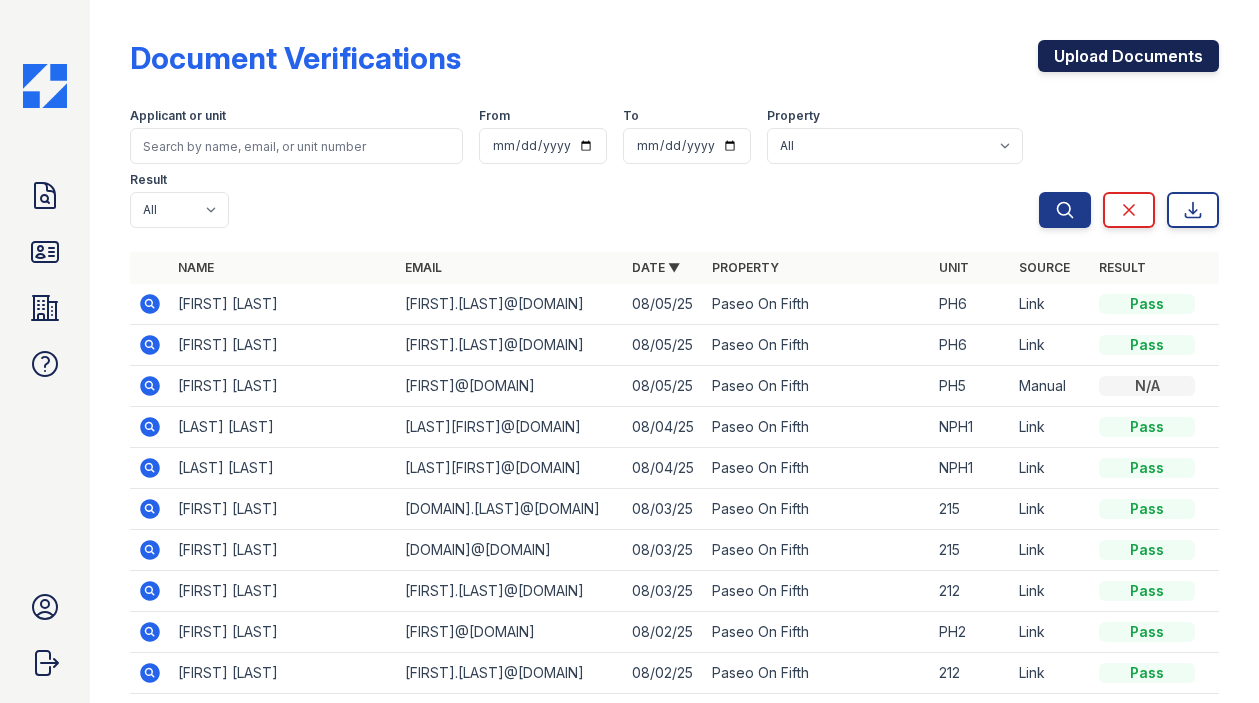 click on "Upload Documents" at bounding box center [1128, 56] 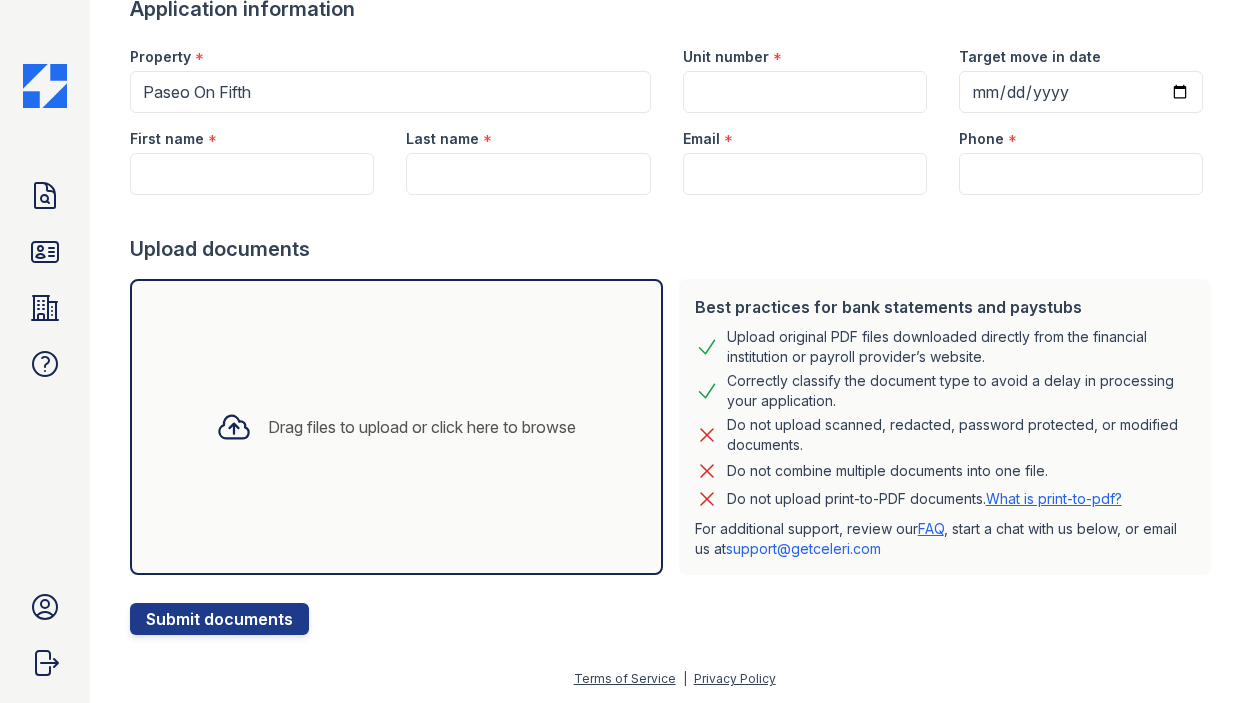 scroll, scrollTop: 0, scrollLeft: 0, axis: both 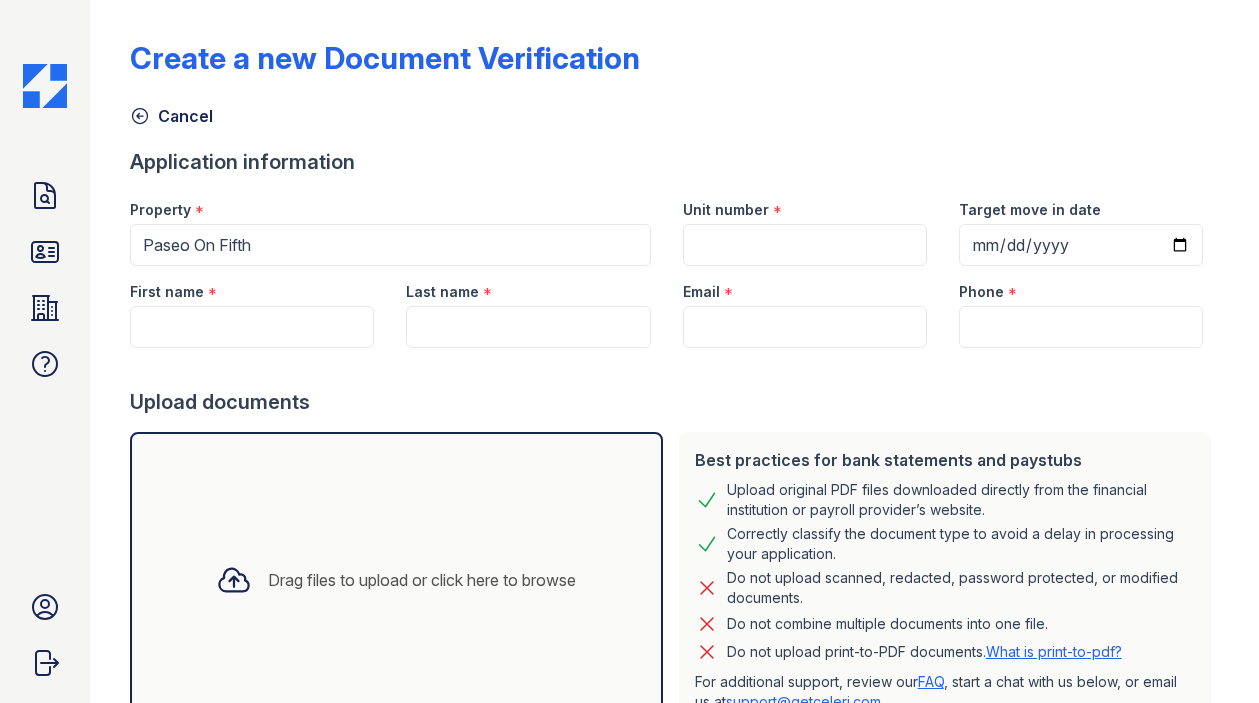 click 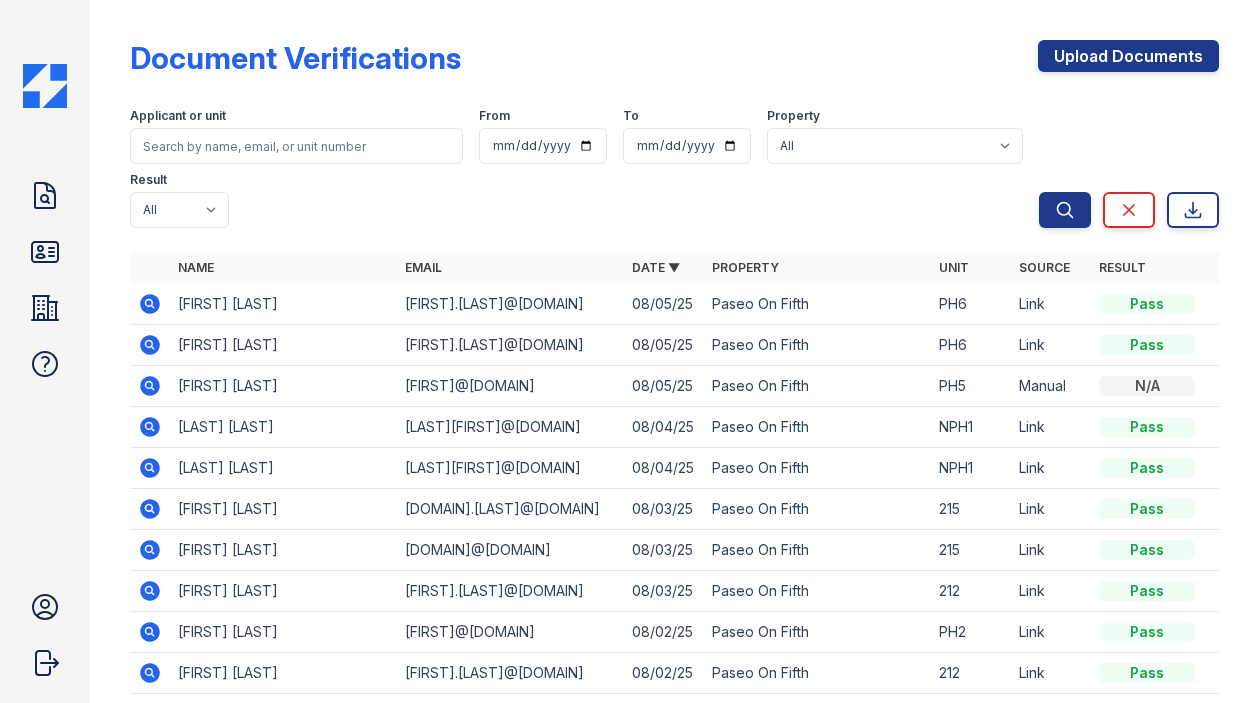 click 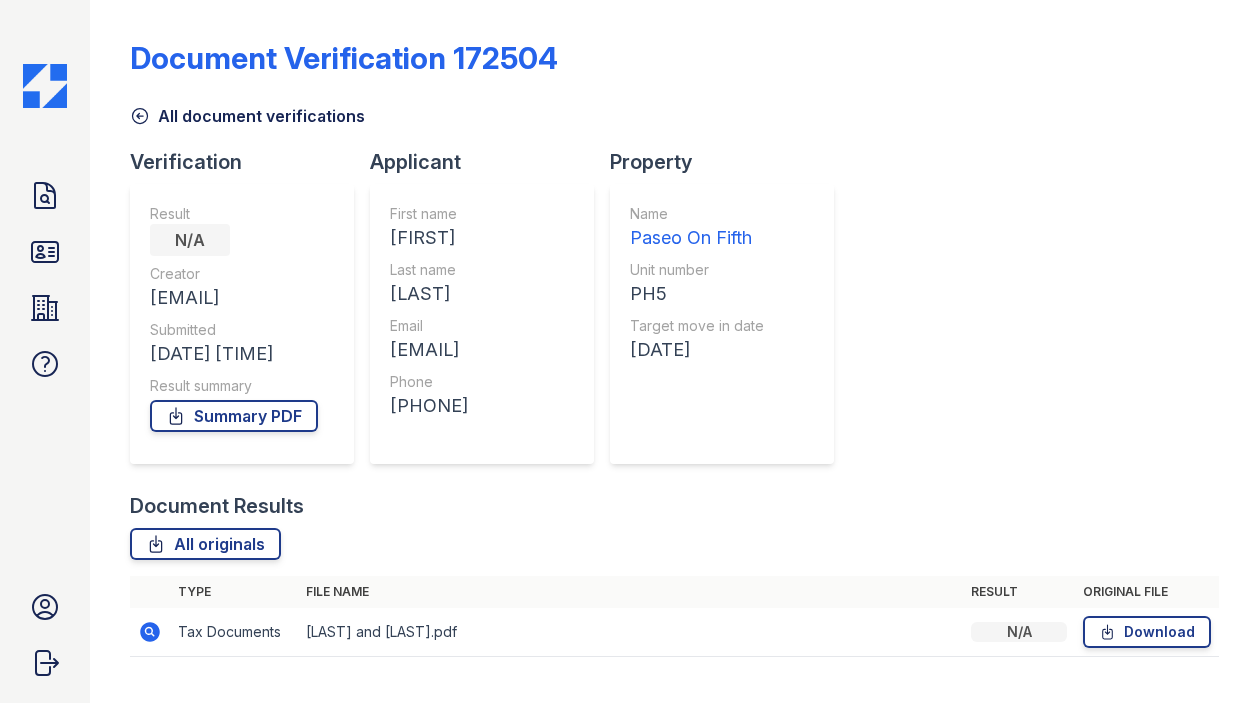 scroll, scrollTop: 0, scrollLeft: 0, axis: both 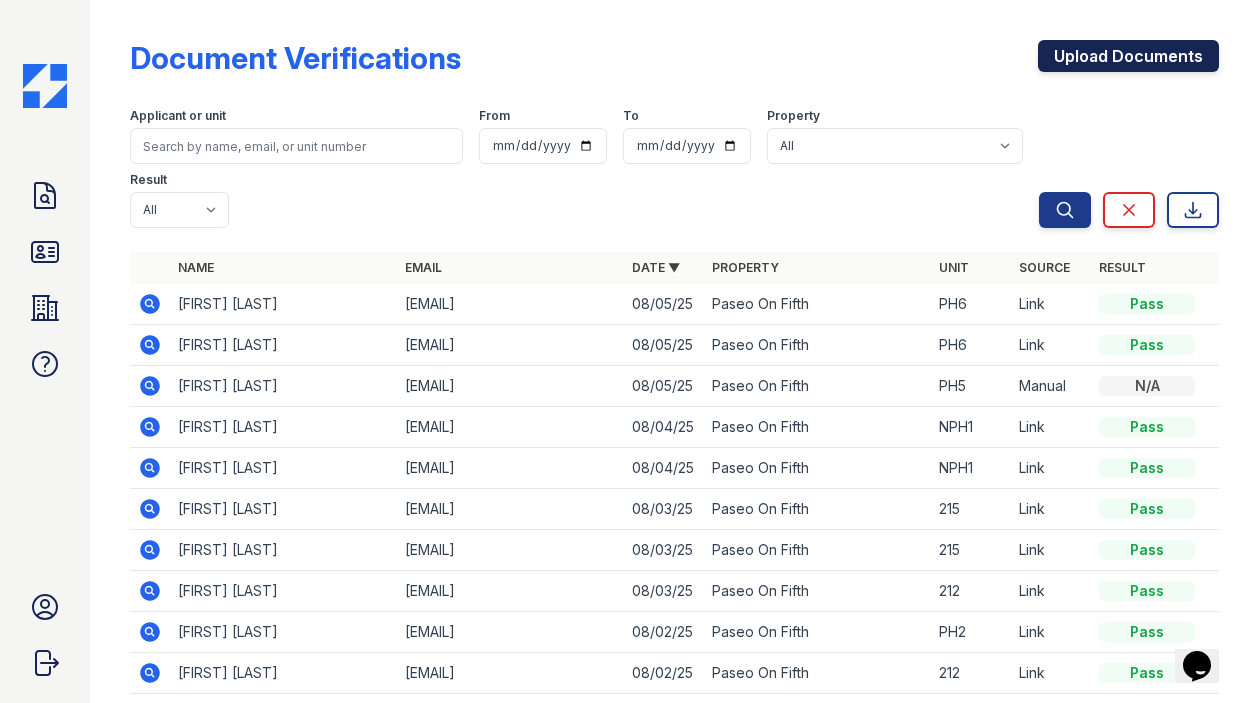 click on "Upload Documents" at bounding box center (1128, 56) 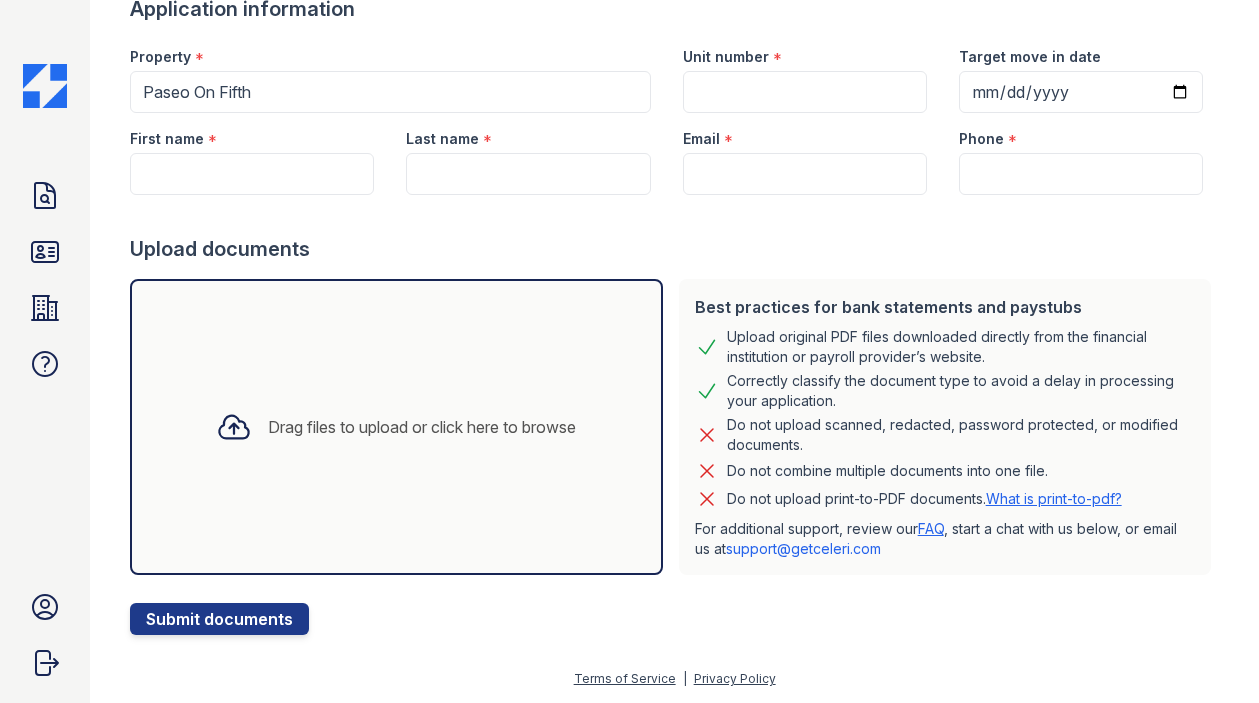 scroll, scrollTop: 0, scrollLeft: 0, axis: both 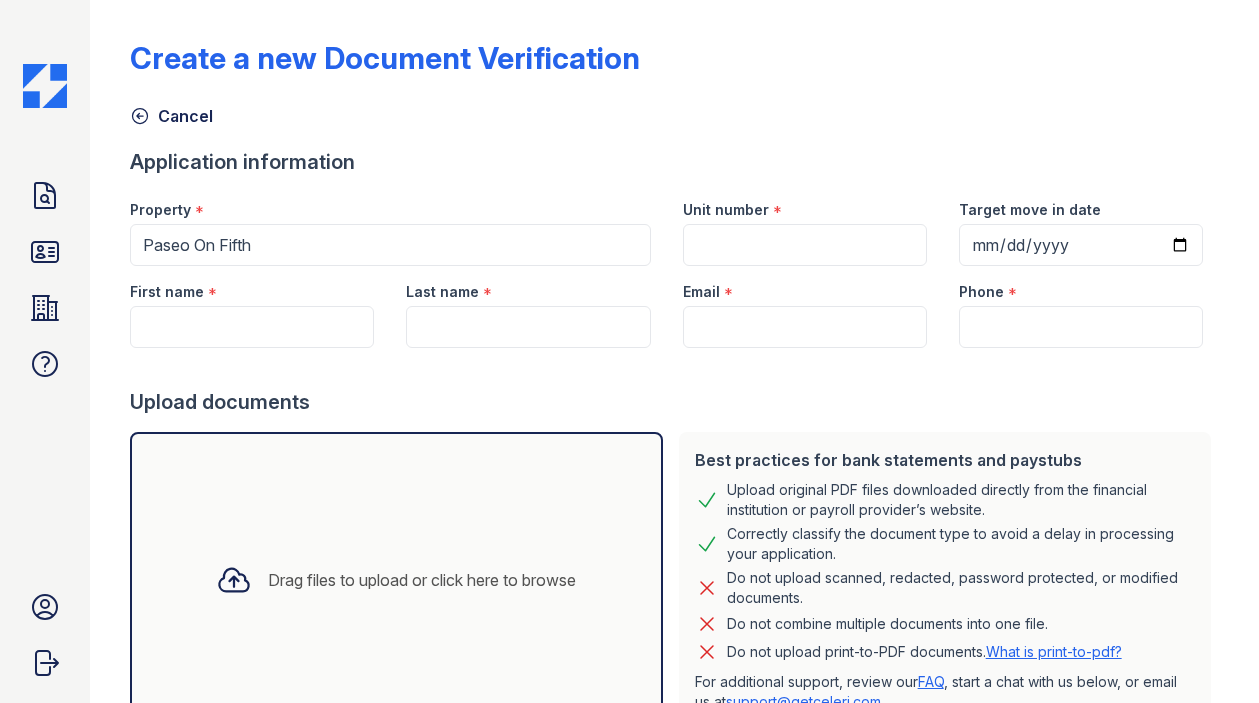click on "Drag files to upload or click here to browse" at bounding box center (396, 580) 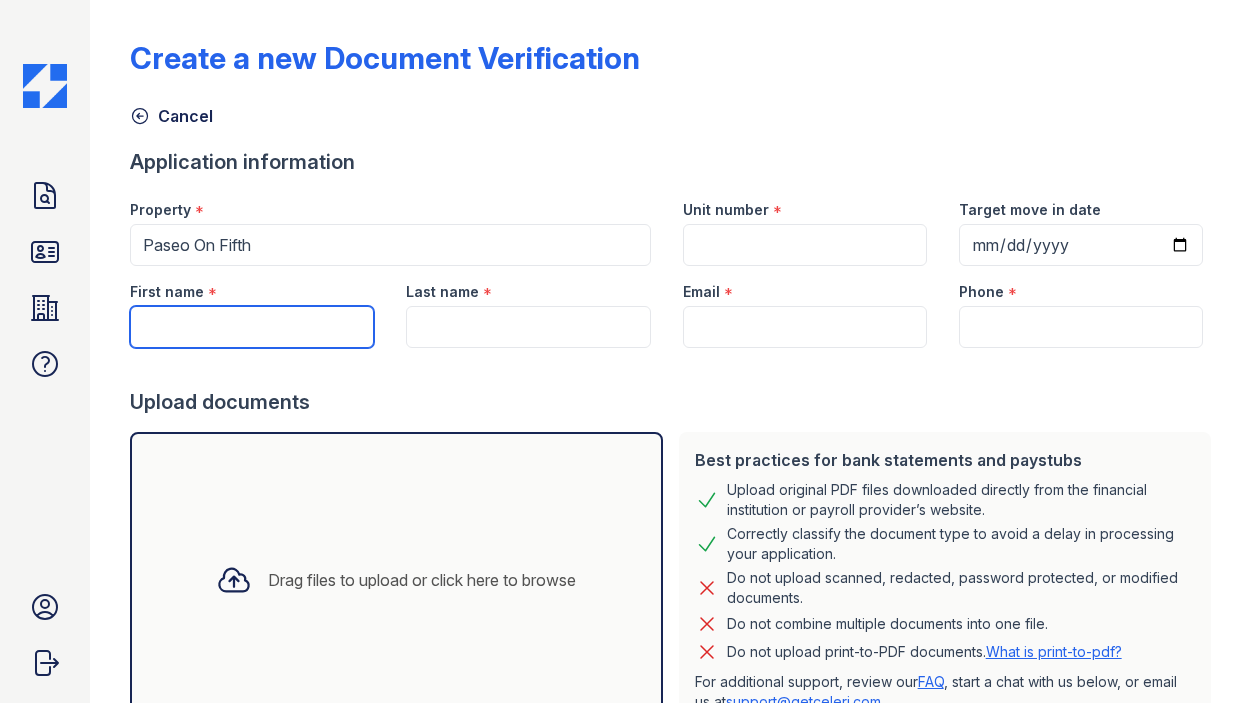 click on "First name" at bounding box center (252, 327) 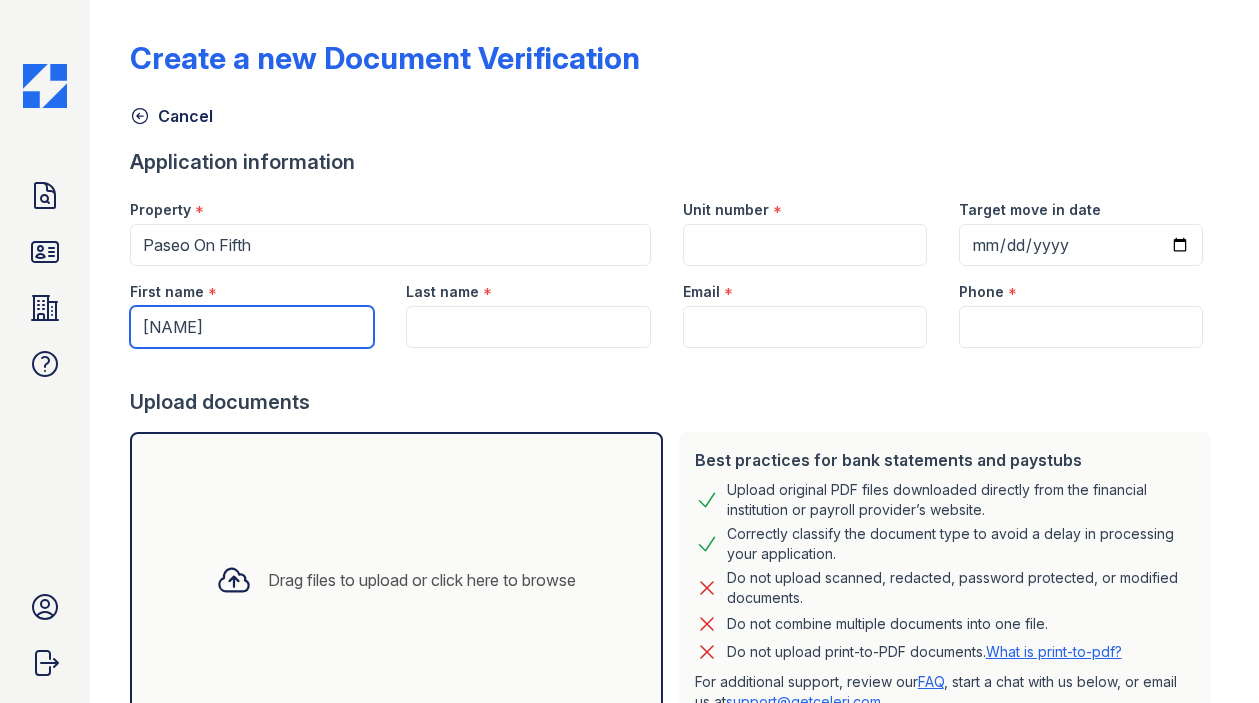 type on "[NAME]" 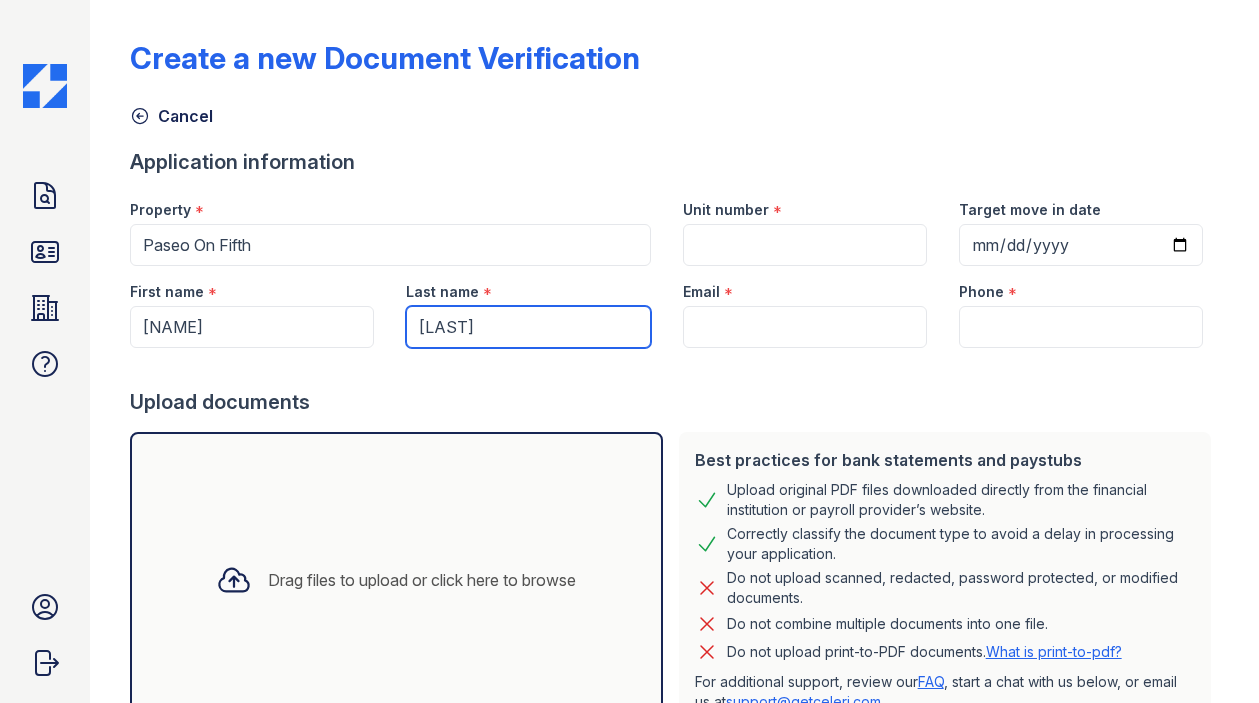 type on "[LAST]" 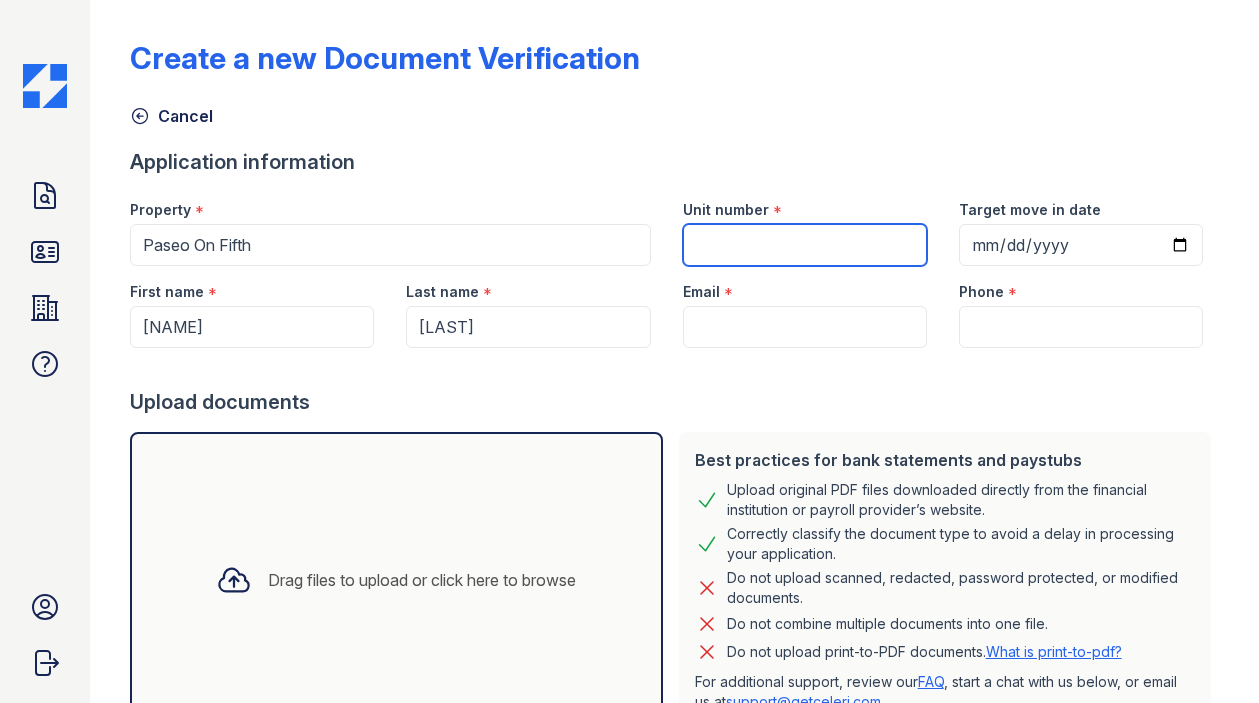 click on "Unit number" at bounding box center (805, 245) 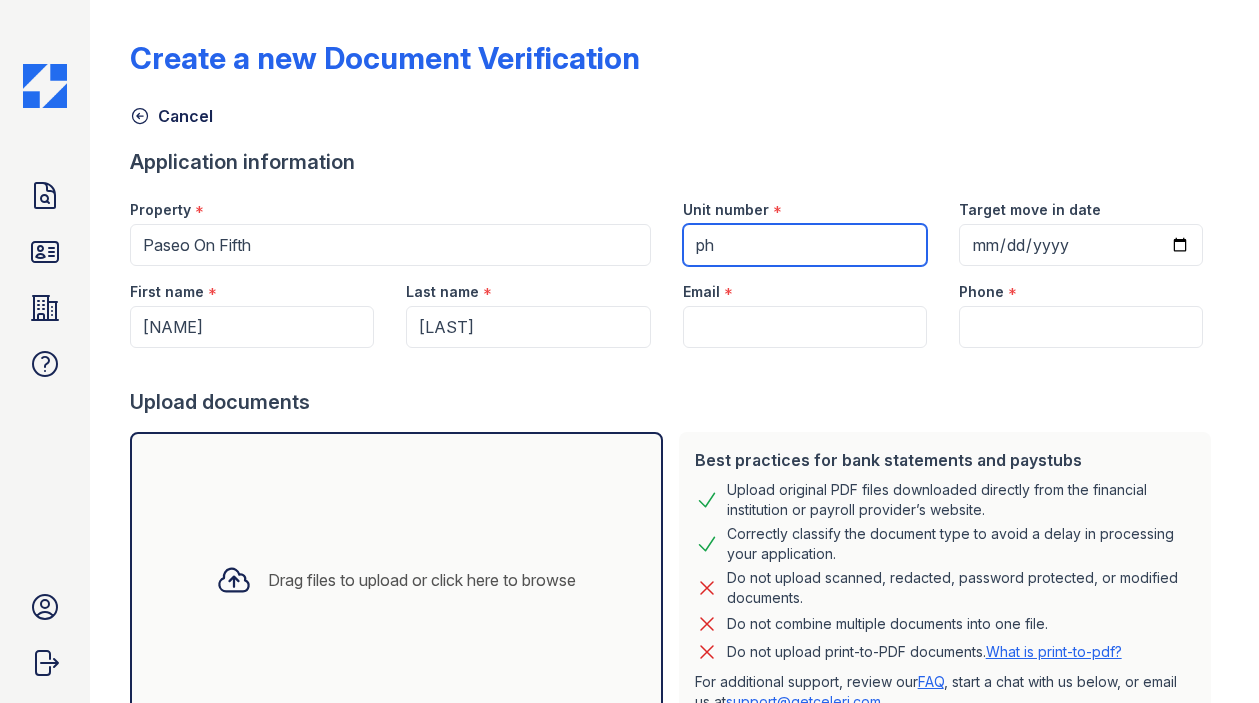 type on "p" 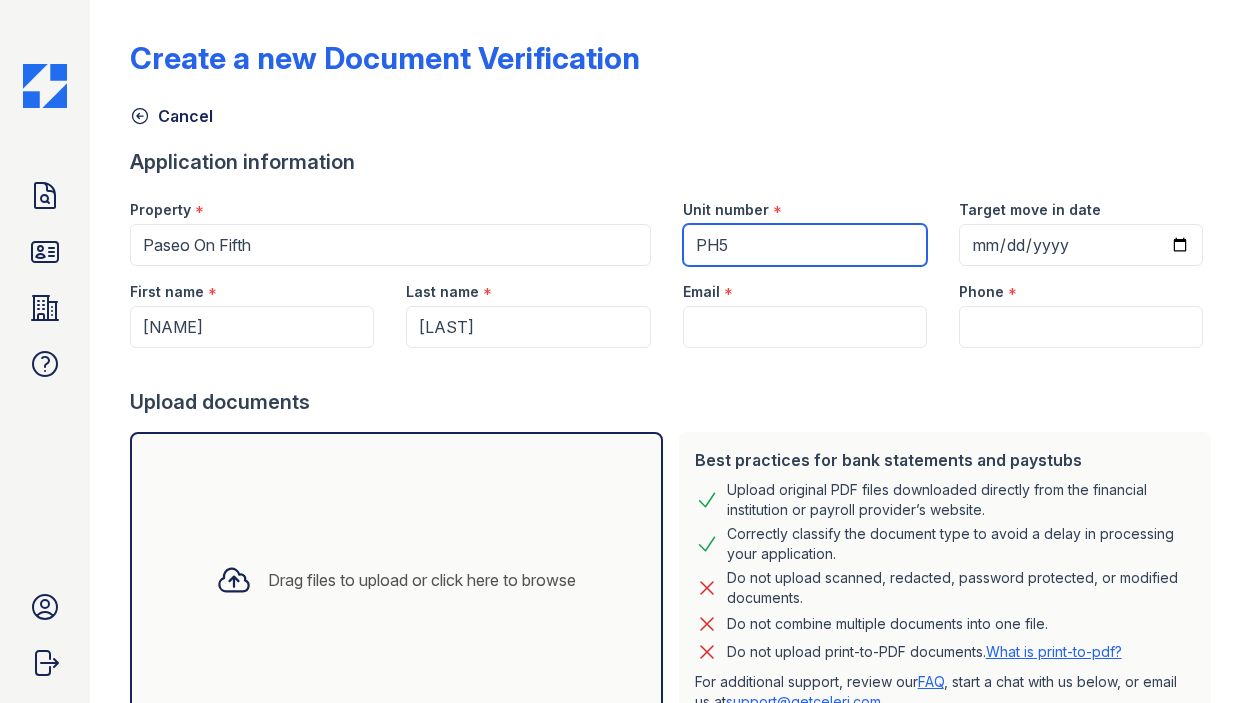 type on "PH5" 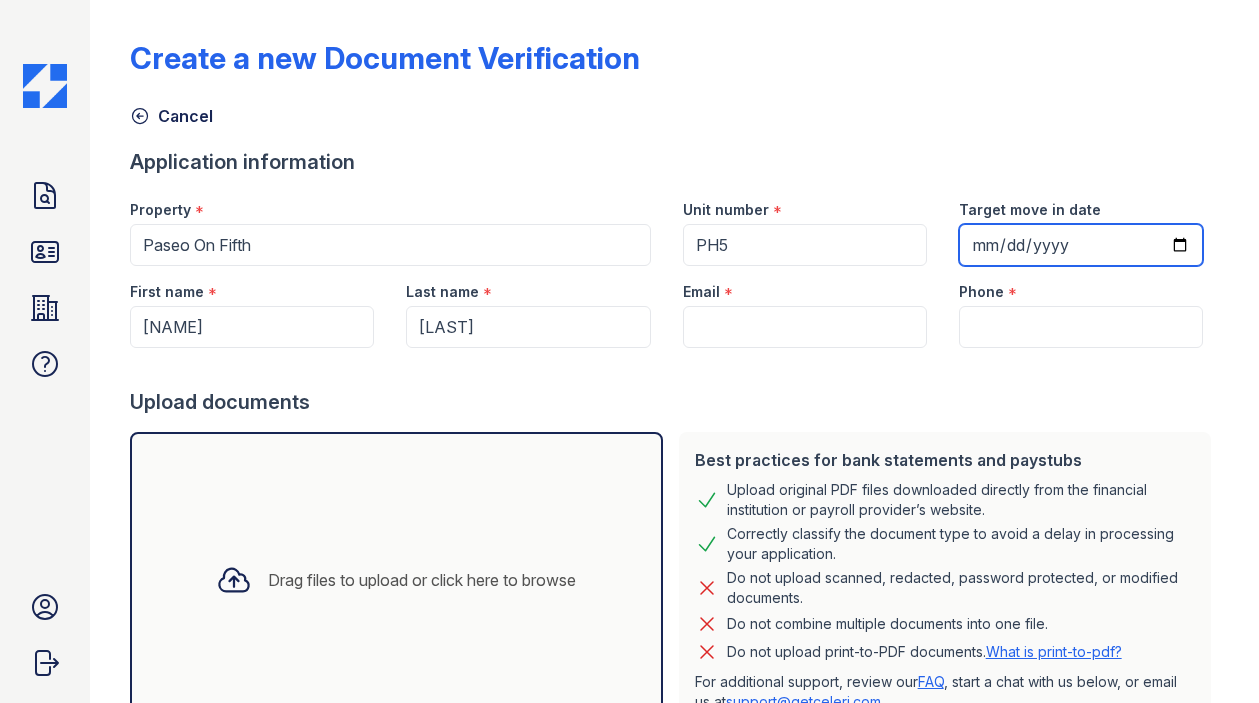click on "Target move in date" at bounding box center [1081, 245] 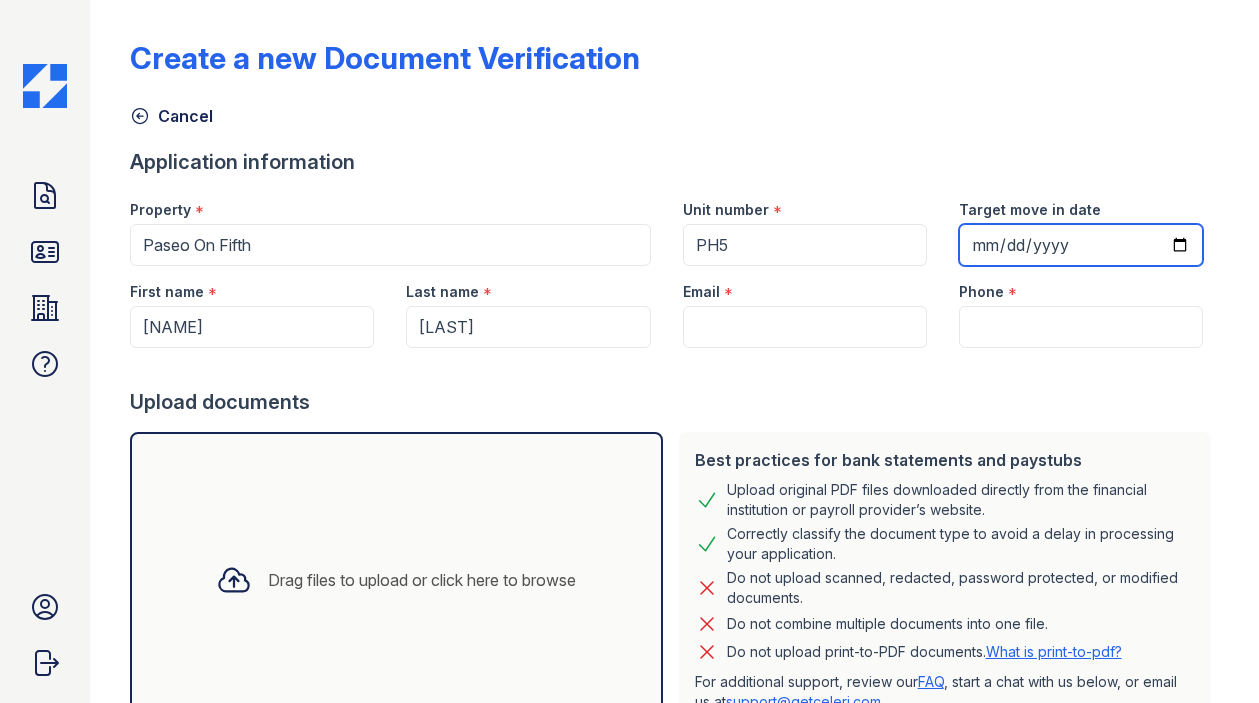 type on "2025-08-22" 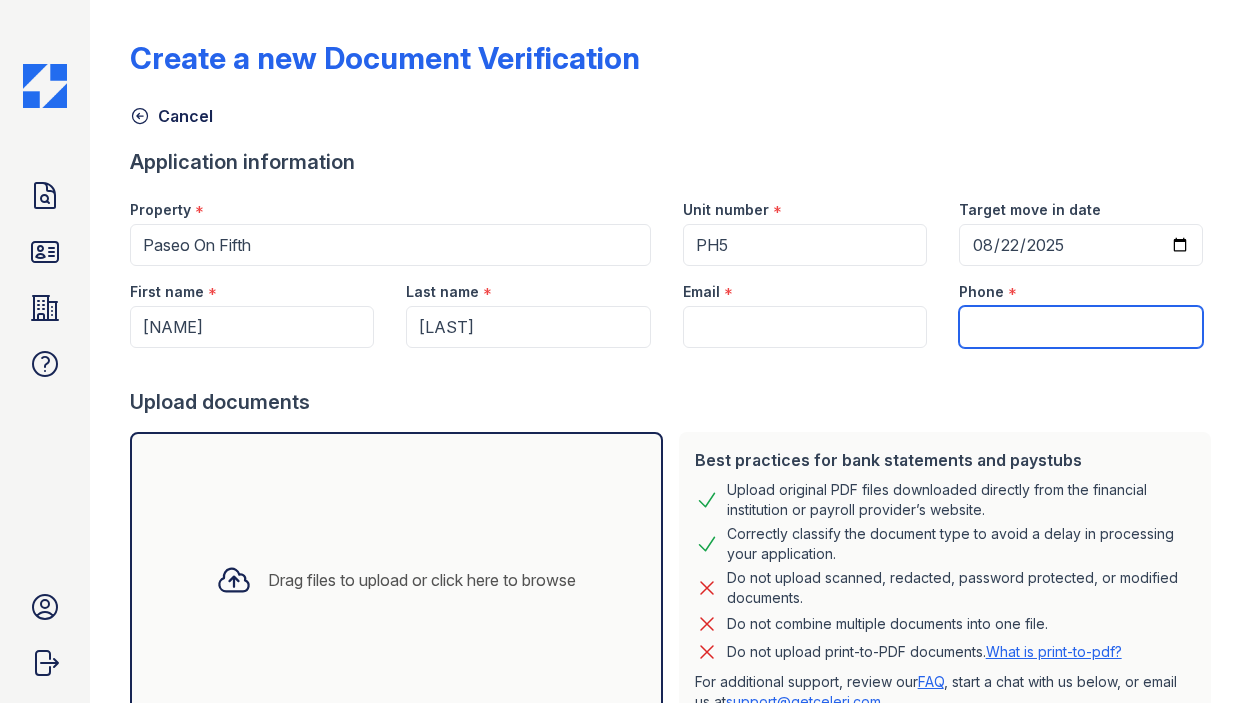 click on "Phone" at bounding box center (1081, 327) 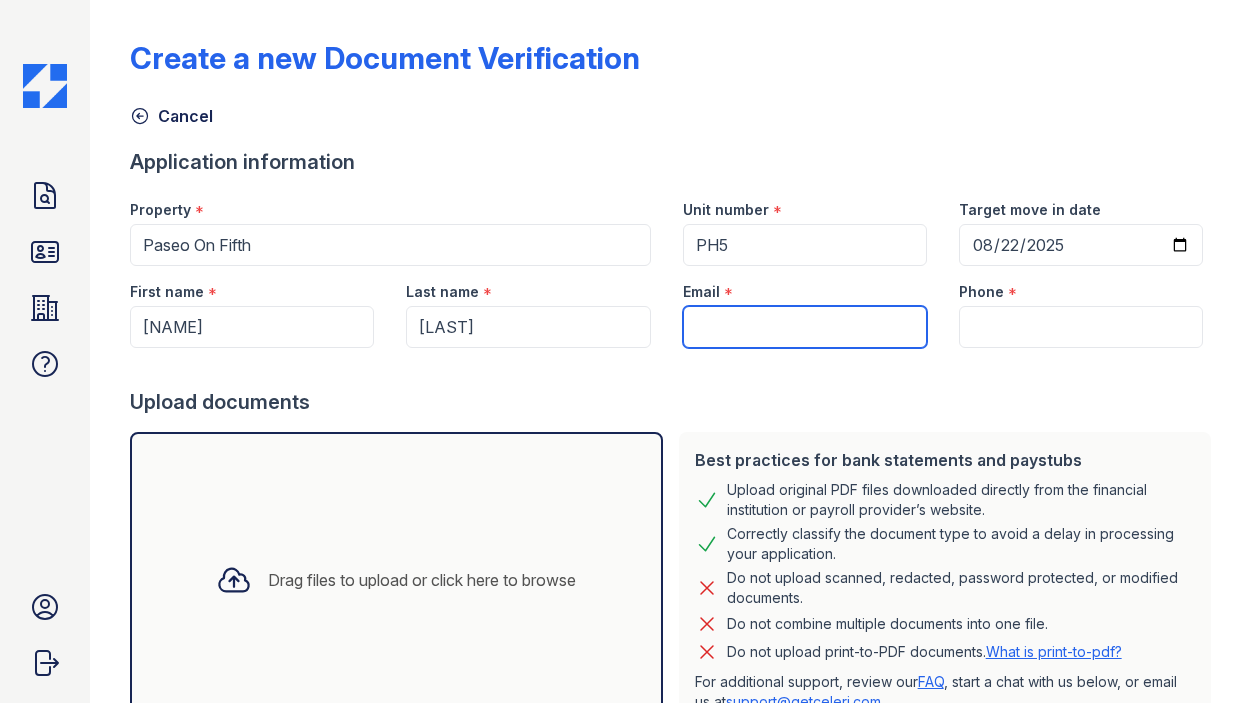 click on "Email" at bounding box center [805, 327] 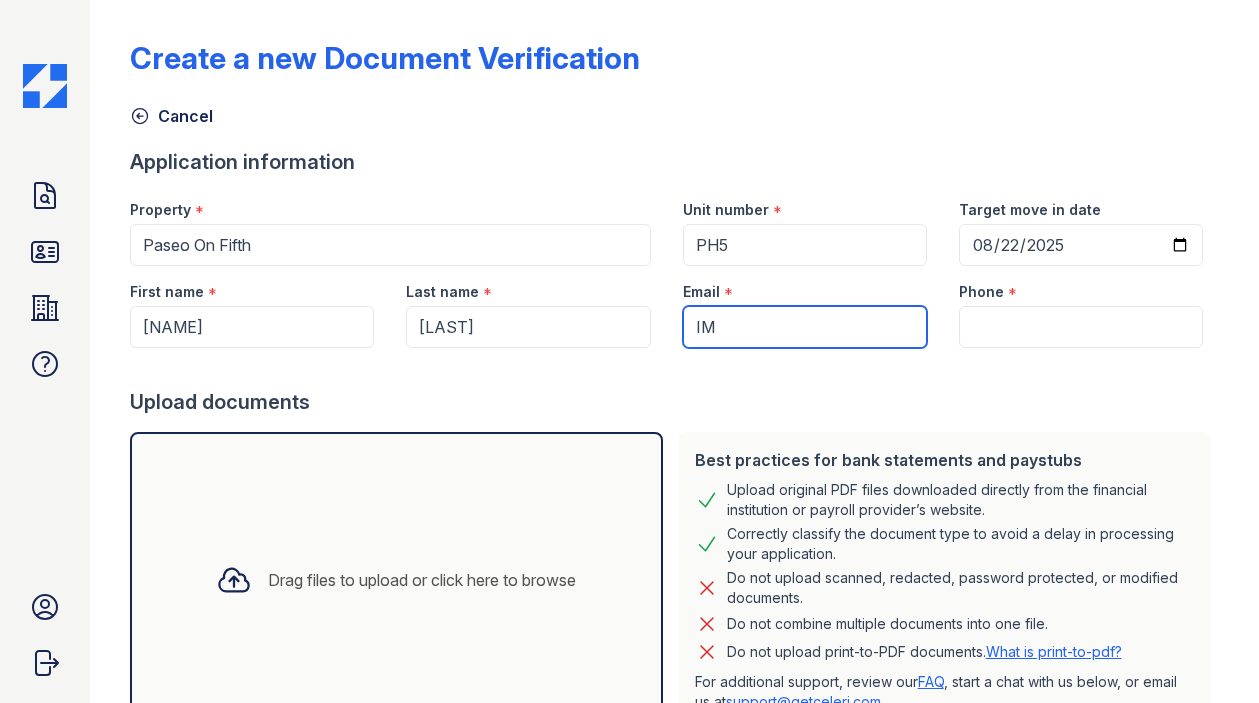 type on "I" 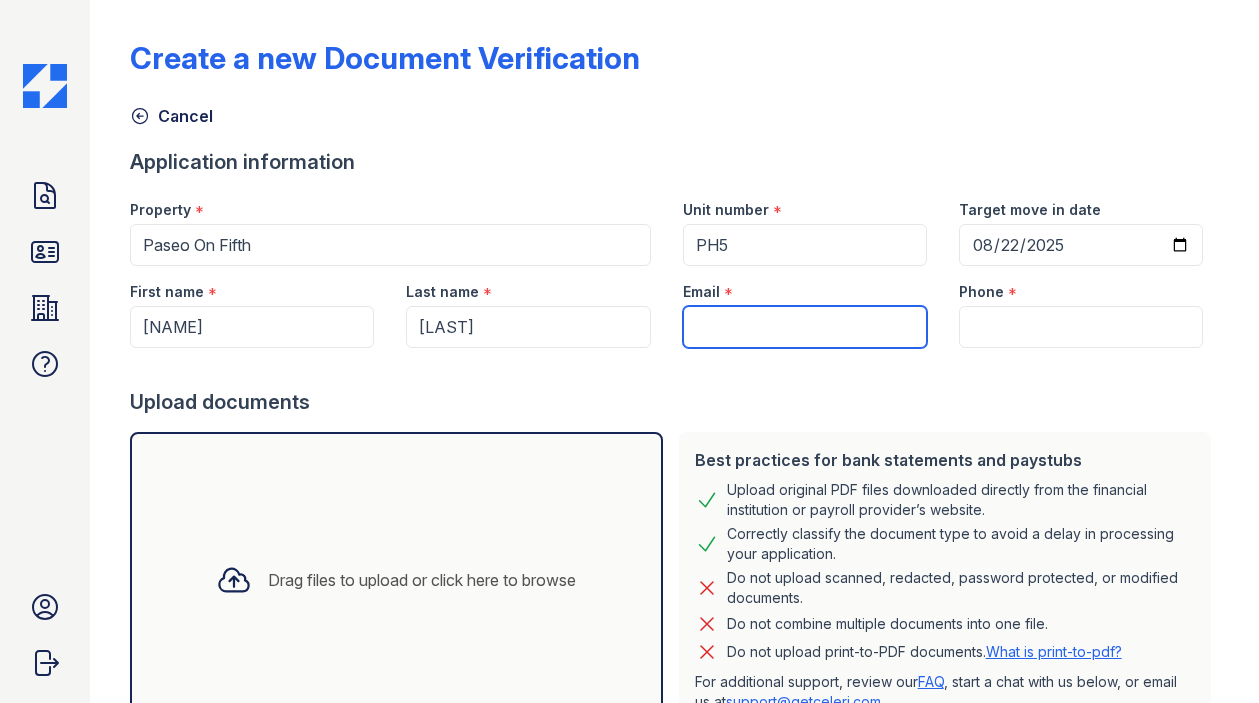 paste on "[EMAIL]" 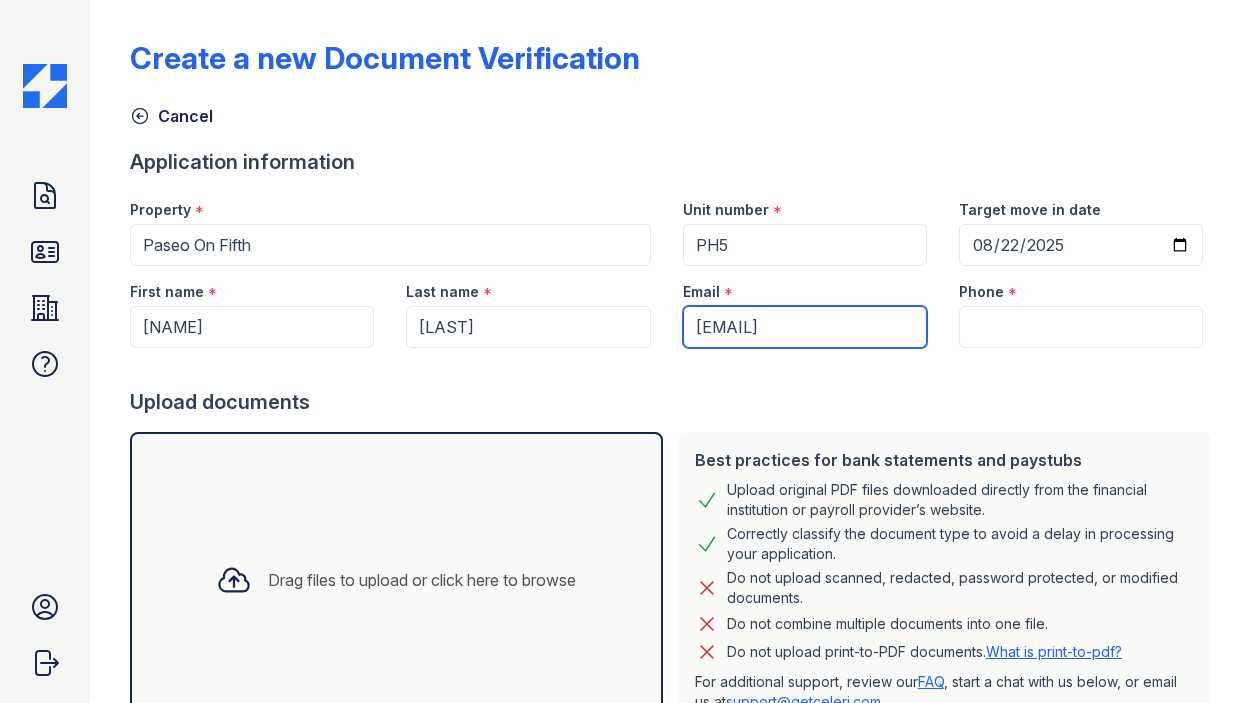 type on "[EMAIL]" 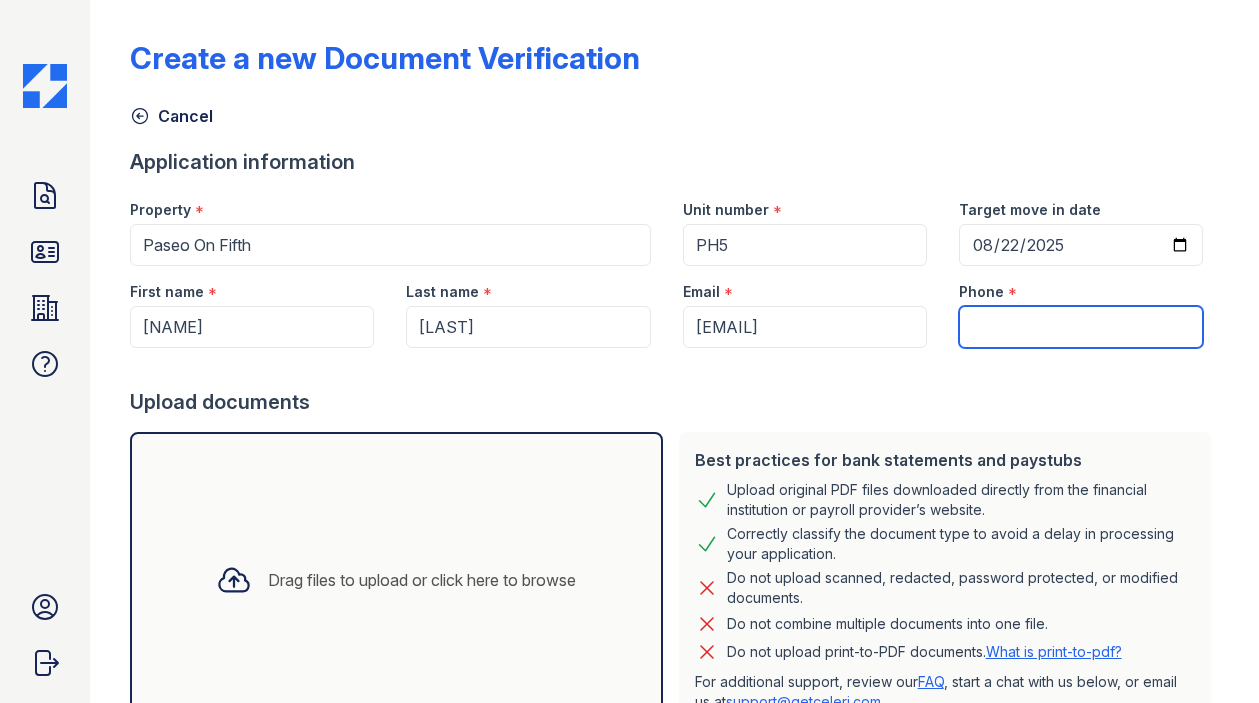 click on "Phone" at bounding box center (1081, 327) 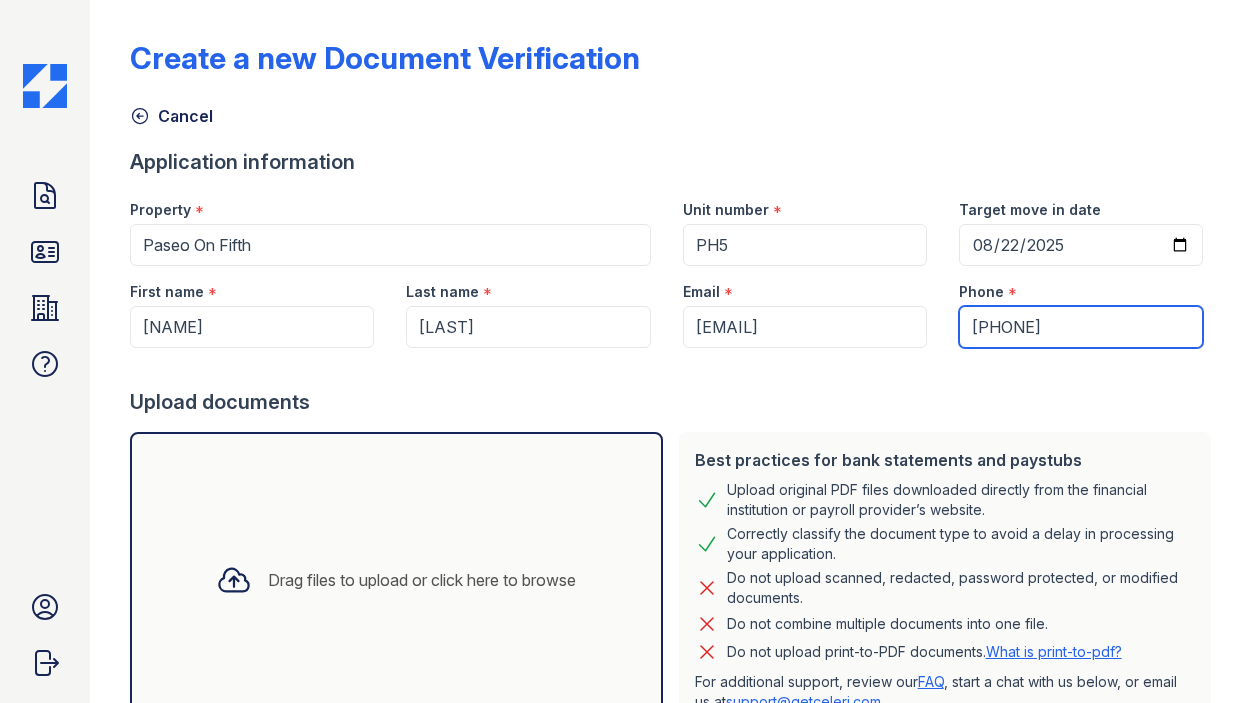 scroll, scrollTop: 153, scrollLeft: 0, axis: vertical 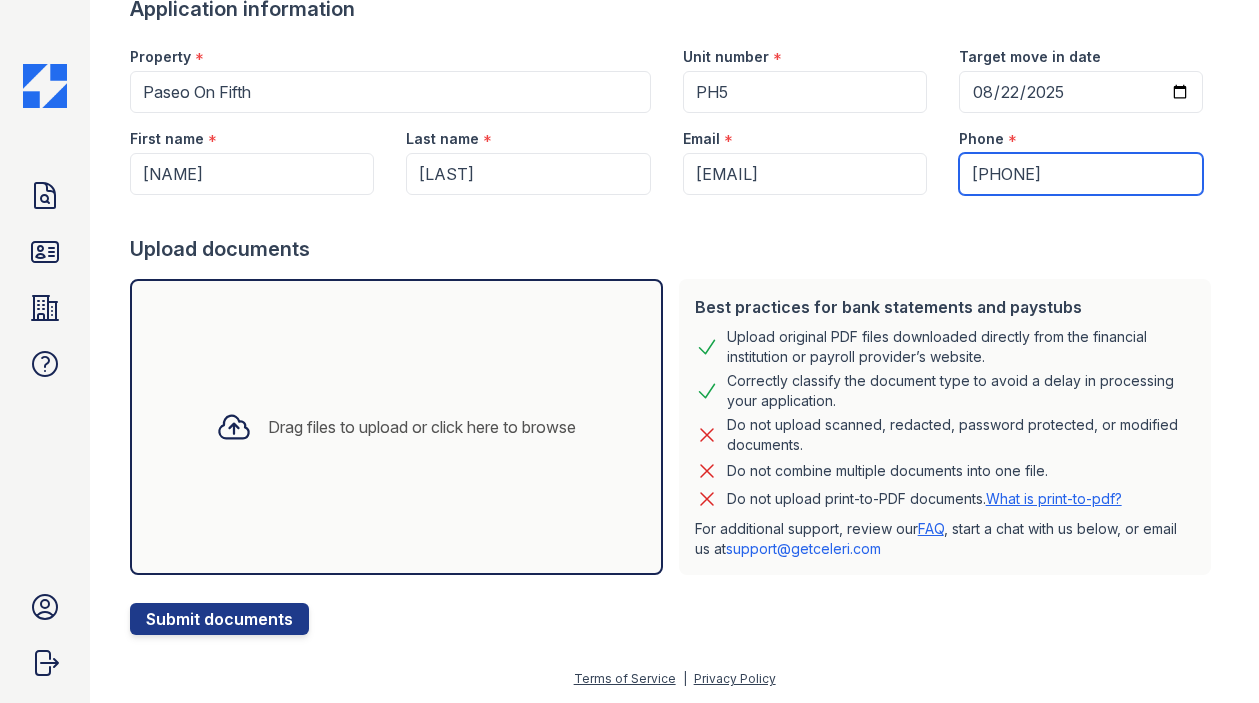 type on "[PHONE]" 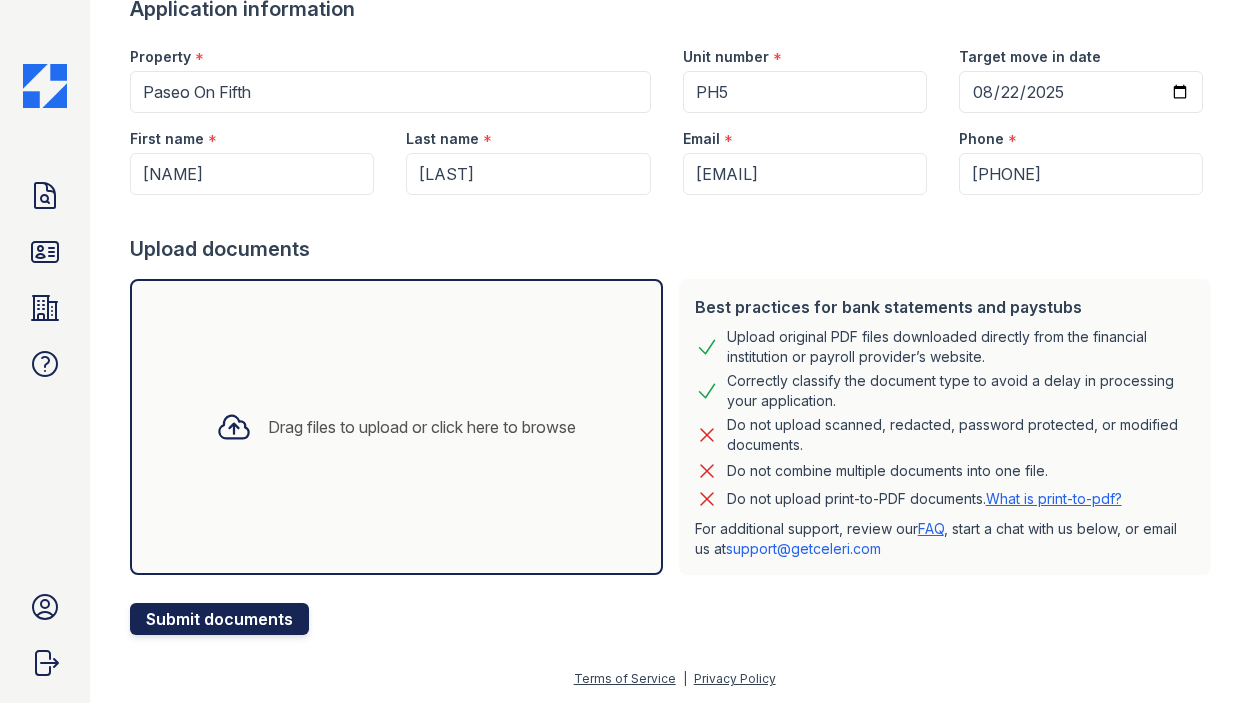 click on "Submit documents" at bounding box center (219, 619) 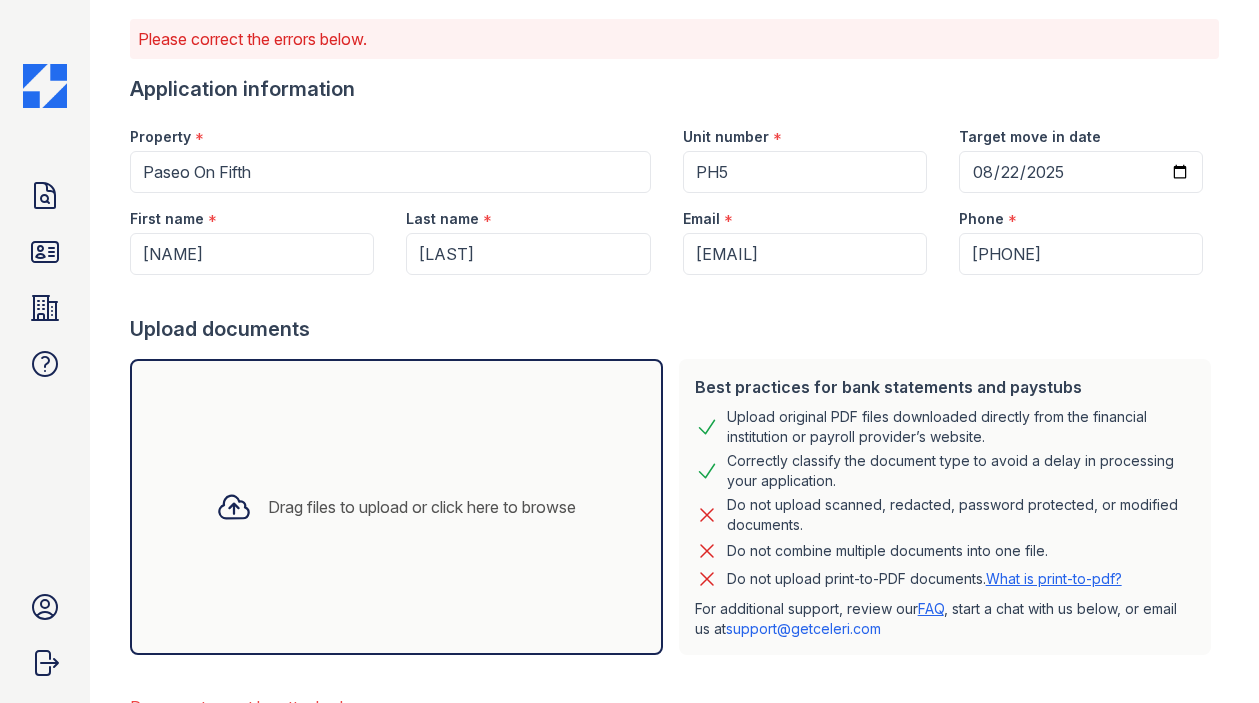 scroll, scrollTop: 182, scrollLeft: 0, axis: vertical 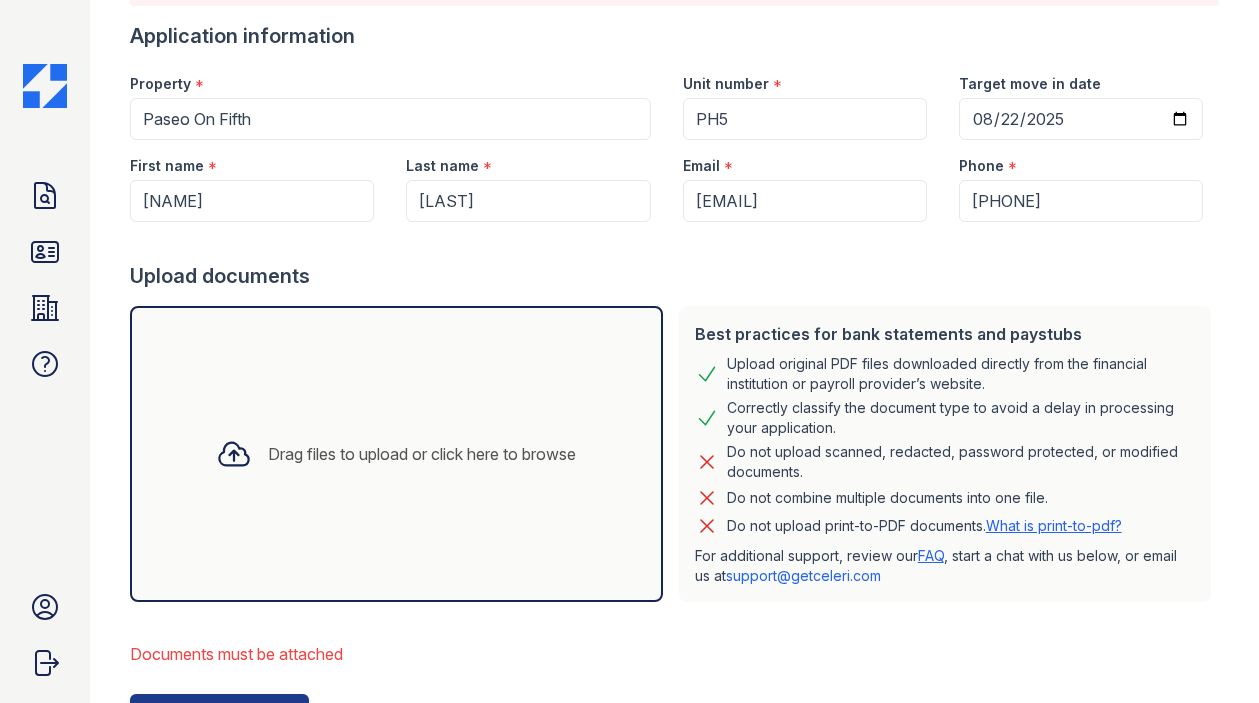 click on "Drag files to upload or click here to browse" at bounding box center (396, 454) 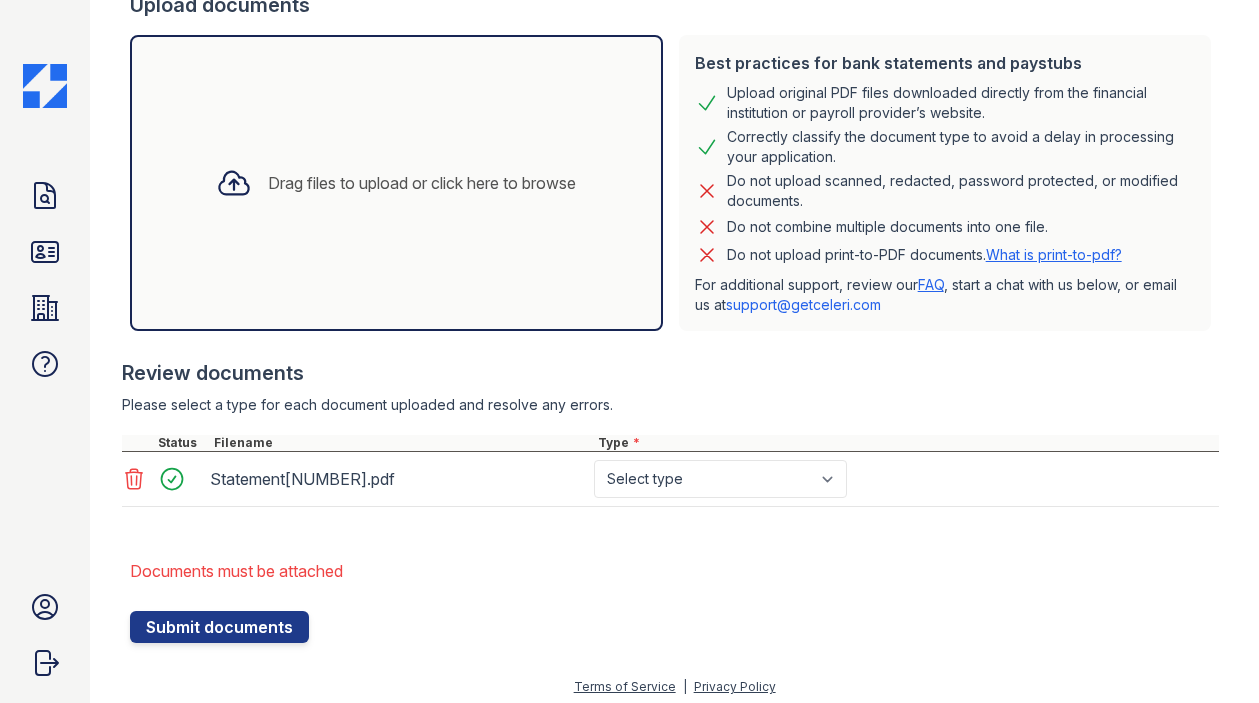 scroll, scrollTop: 455, scrollLeft: 0, axis: vertical 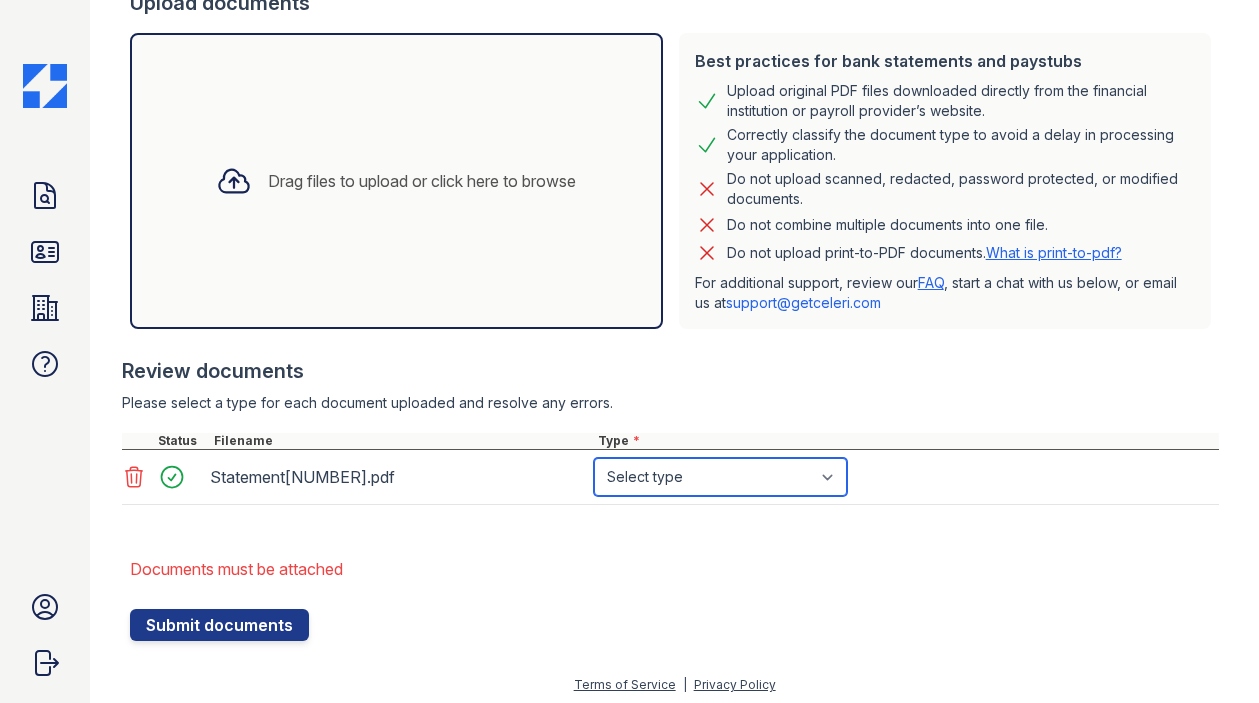 click on "Select type
Paystub
Bank Statement
Offer Letter
Tax Documents
Benefit Award Letter
Investment Account Statement
Other" at bounding box center [720, 477] 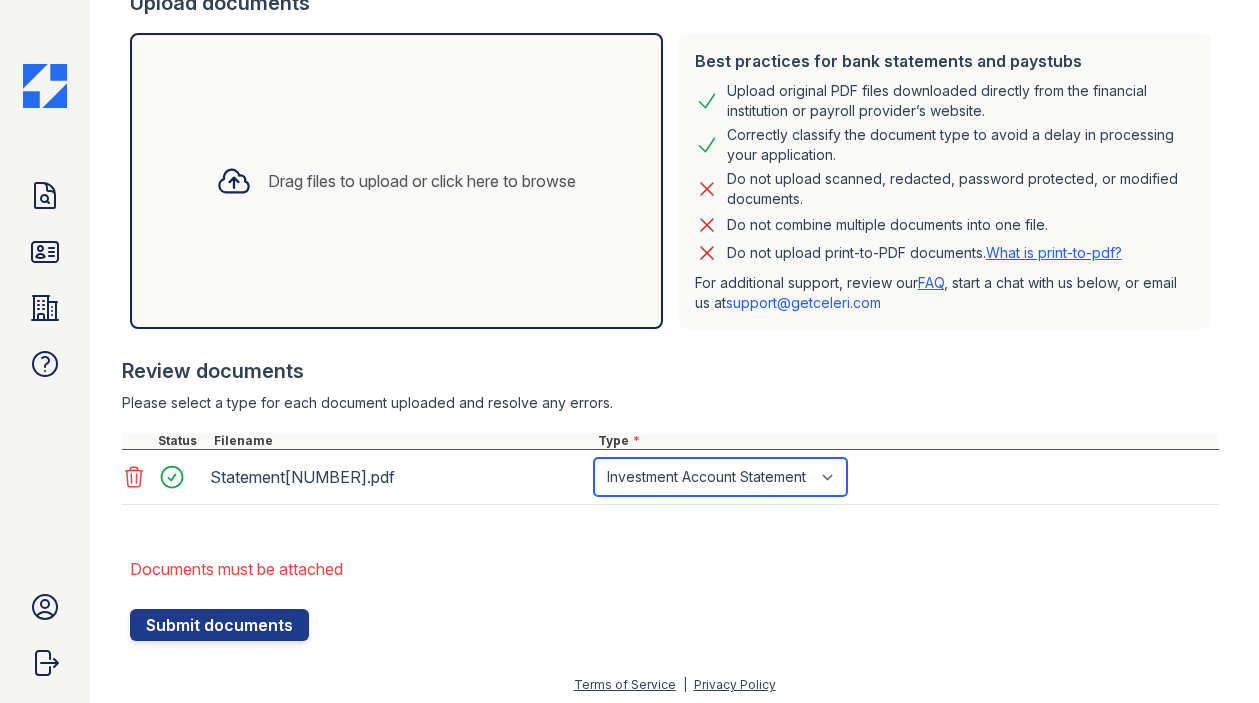 scroll, scrollTop: 461, scrollLeft: 0, axis: vertical 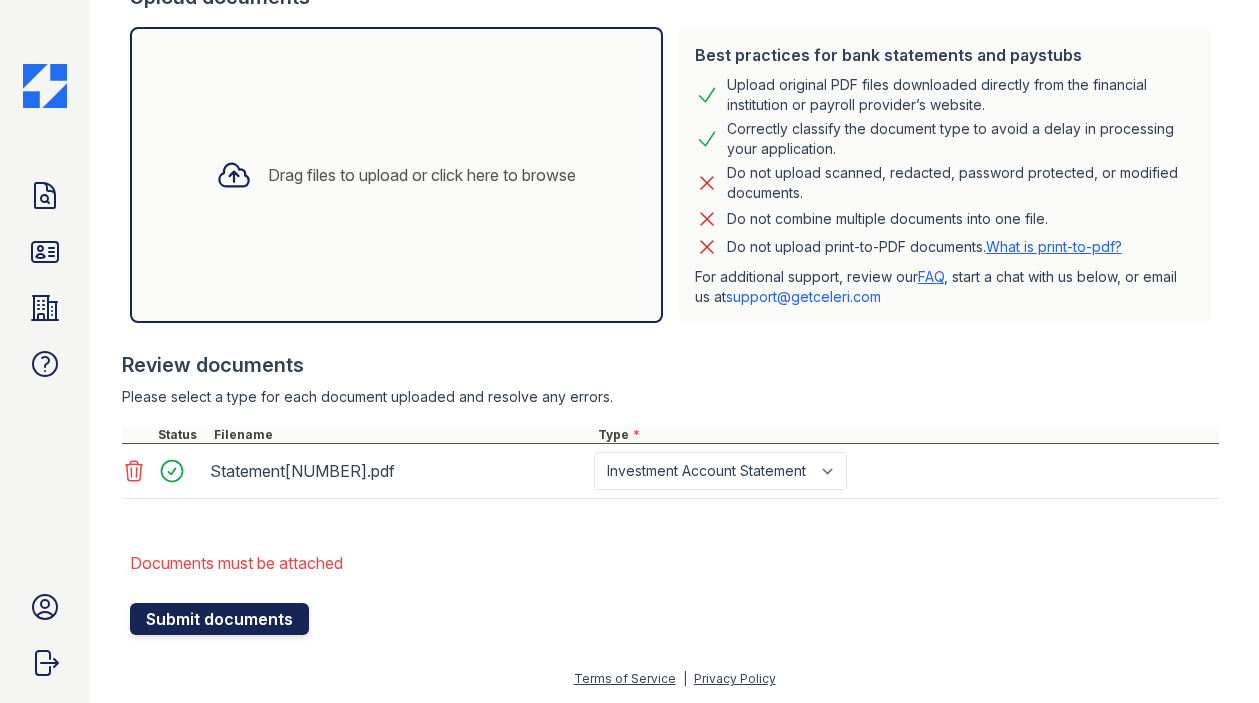 click on "Submit documents" at bounding box center [219, 619] 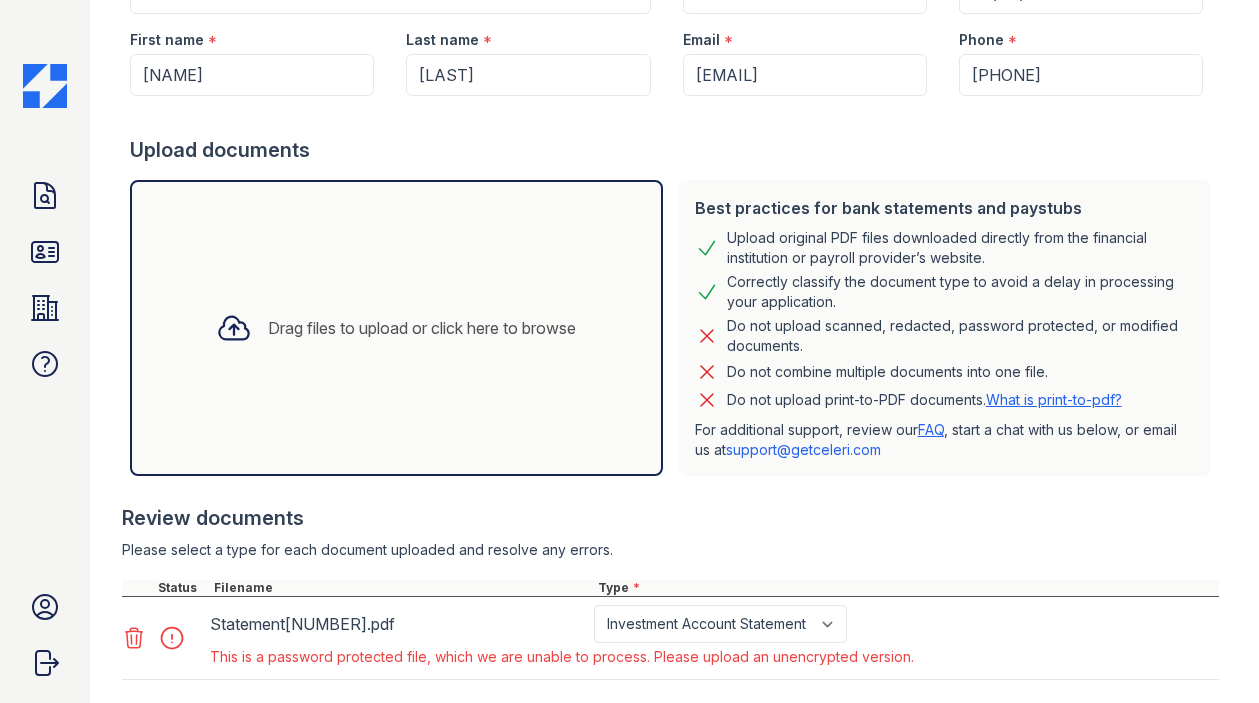 scroll, scrollTop: 425, scrollLeft: 0, axis: vertical 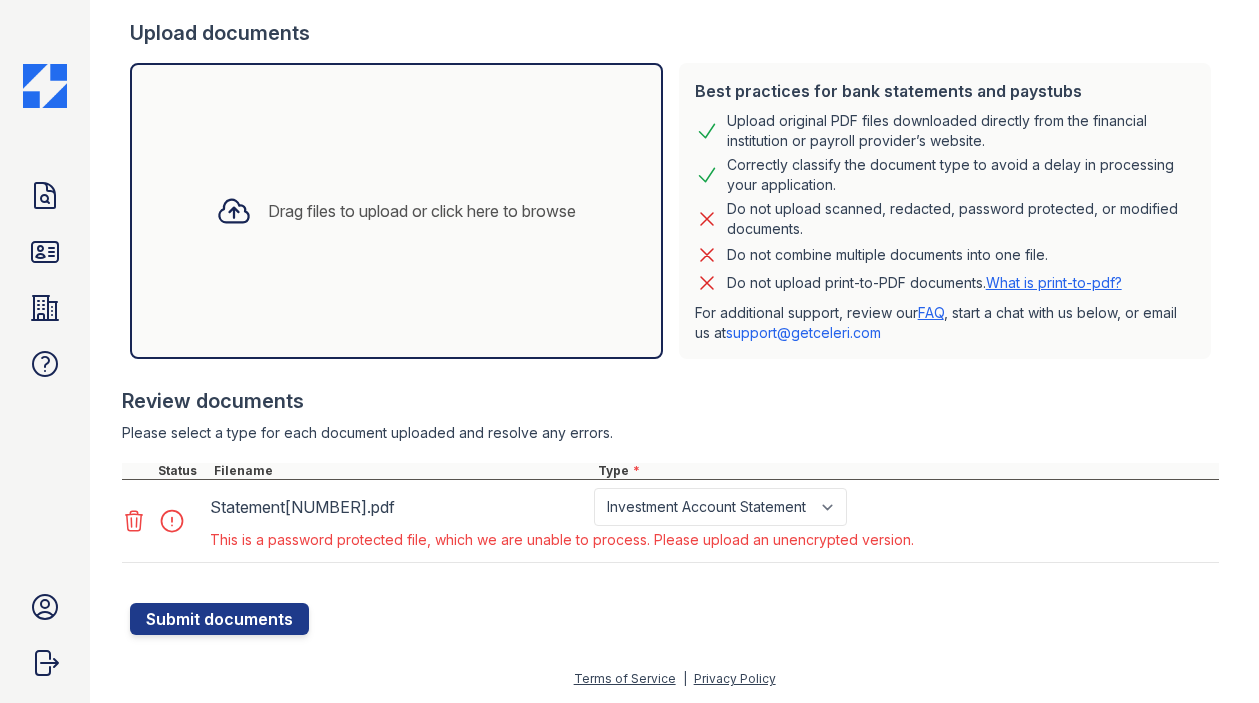 click 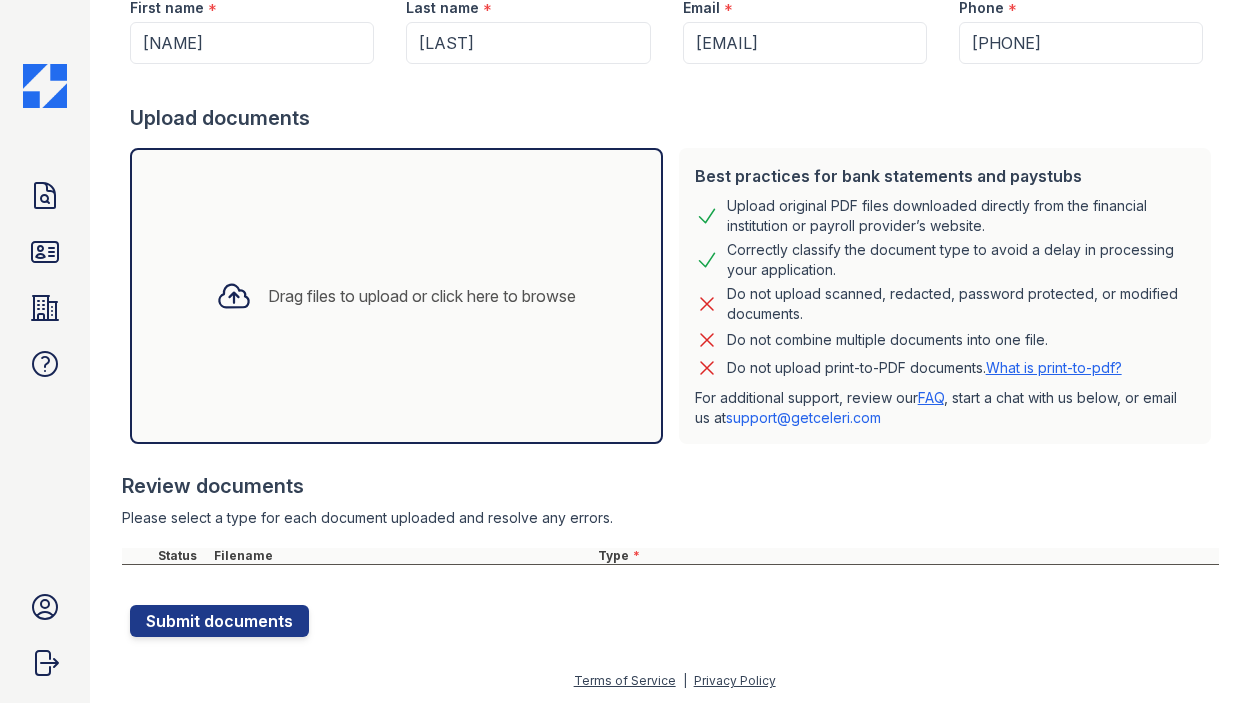 scroll, scrollTop: 342, scrollLeft: 0, axis: vertical 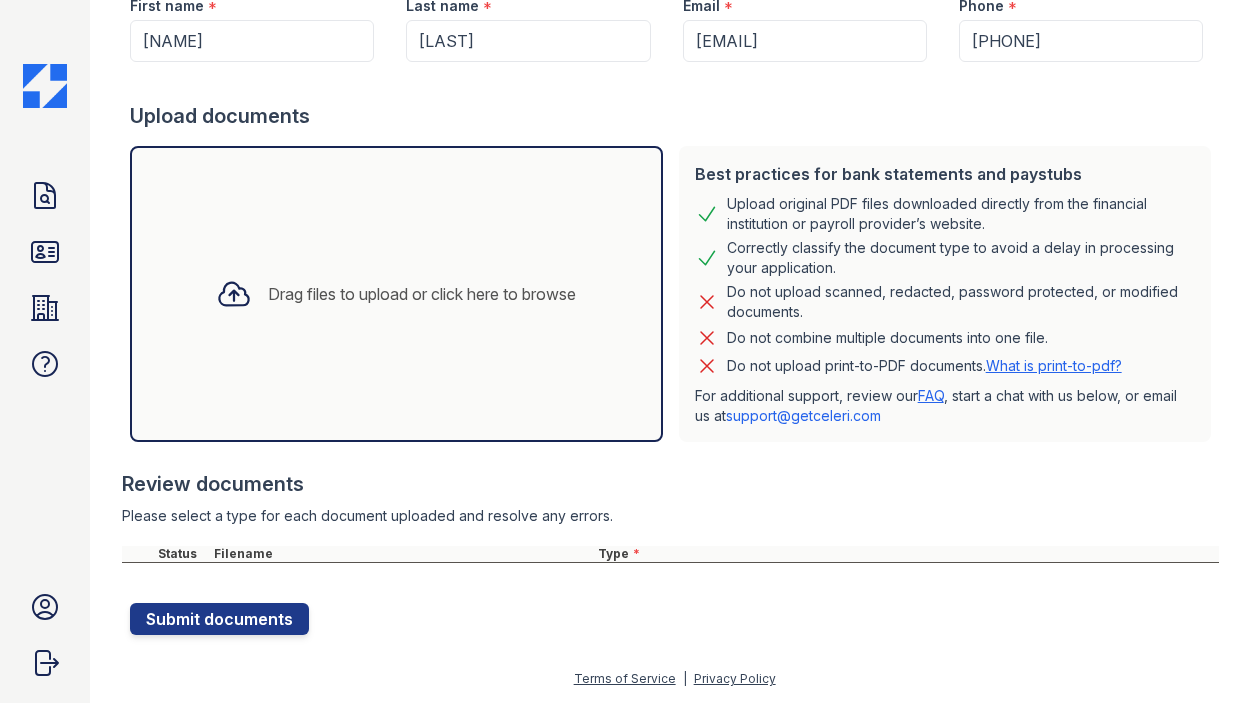 click on "Drag files to upload or click here to browse" at bounding box center (396, 294) 